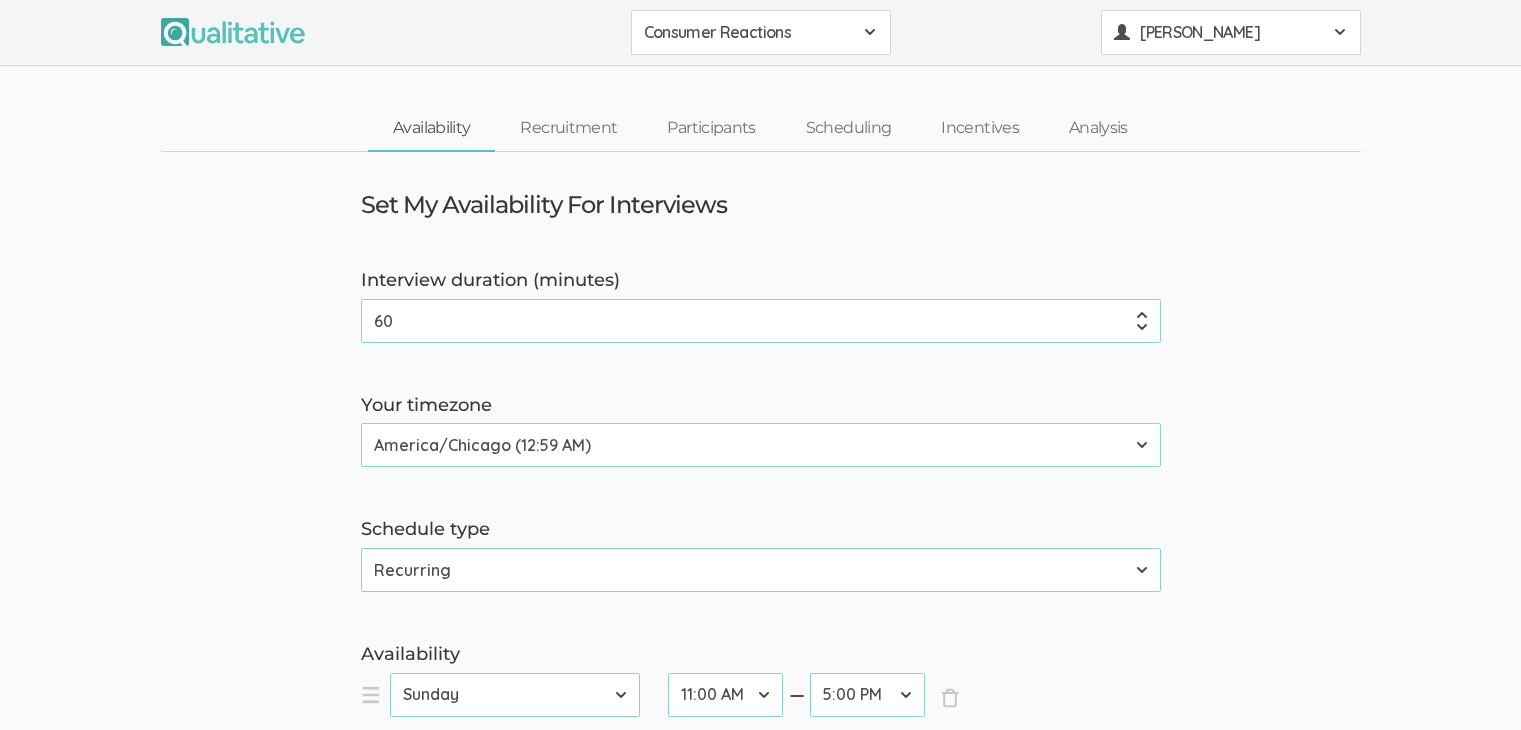 scroll, scrollTop: 0, scrollLeft: 0, axis: both 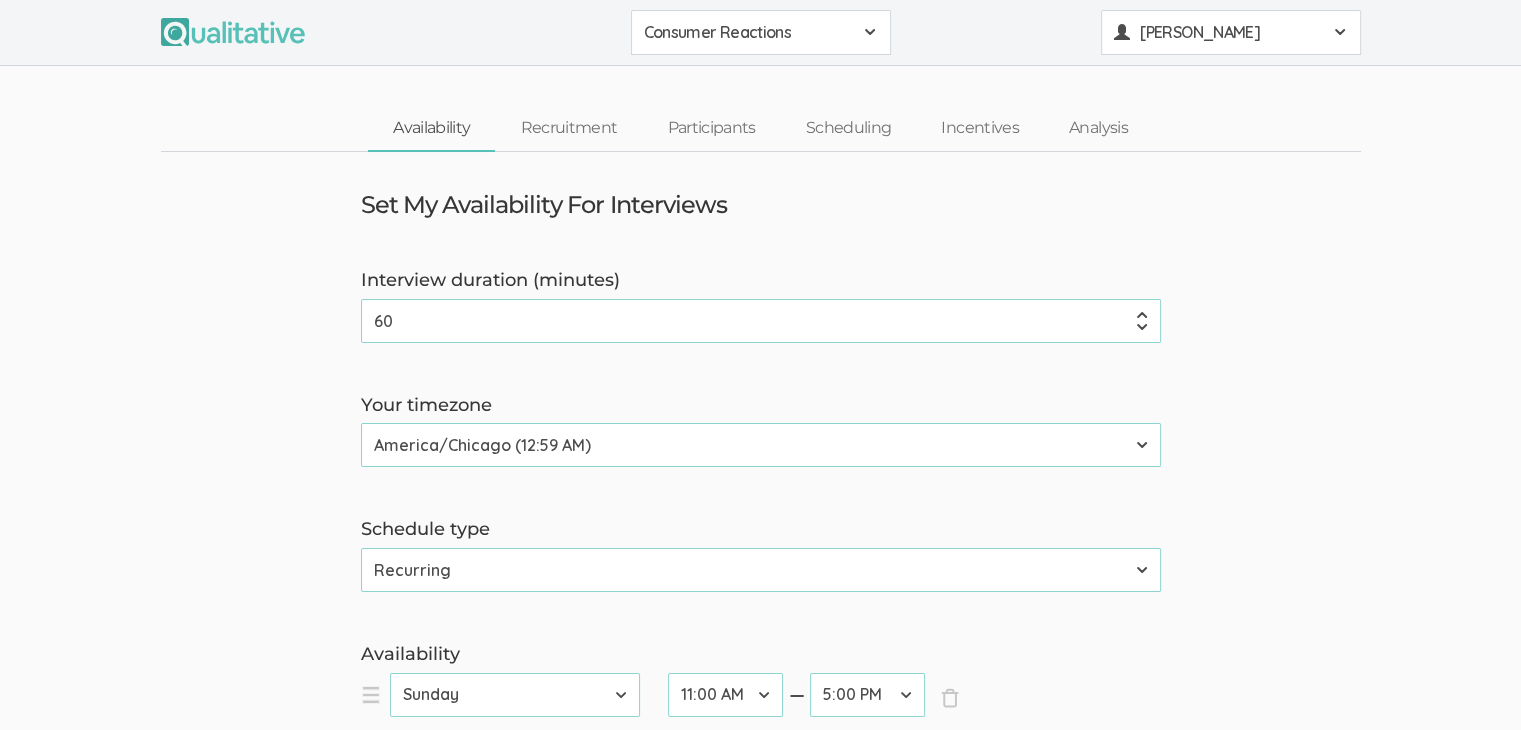 click on "[PERSON_NAME]" at bounding box center [1230, 32] 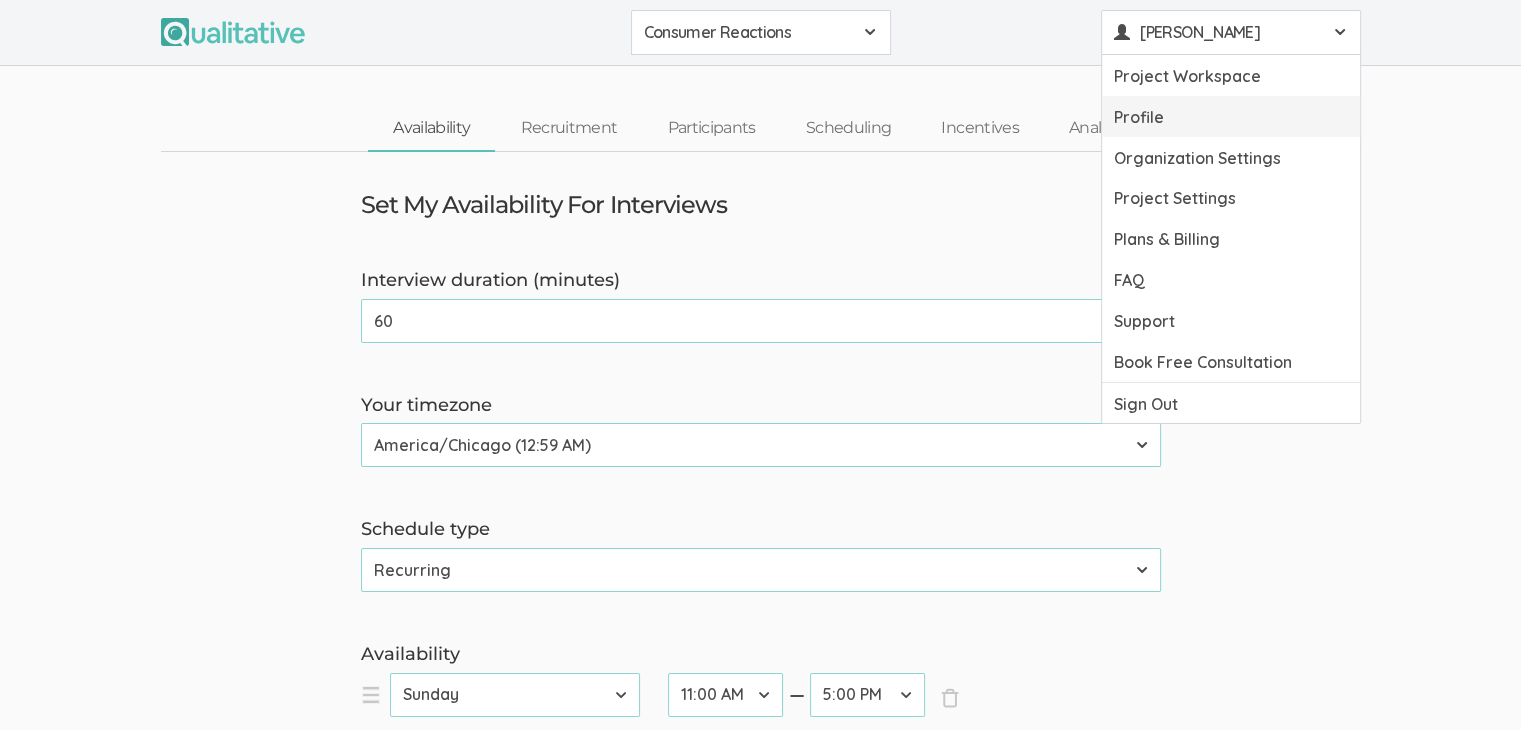 click on "Profile" at bounding box center (1231, 116) 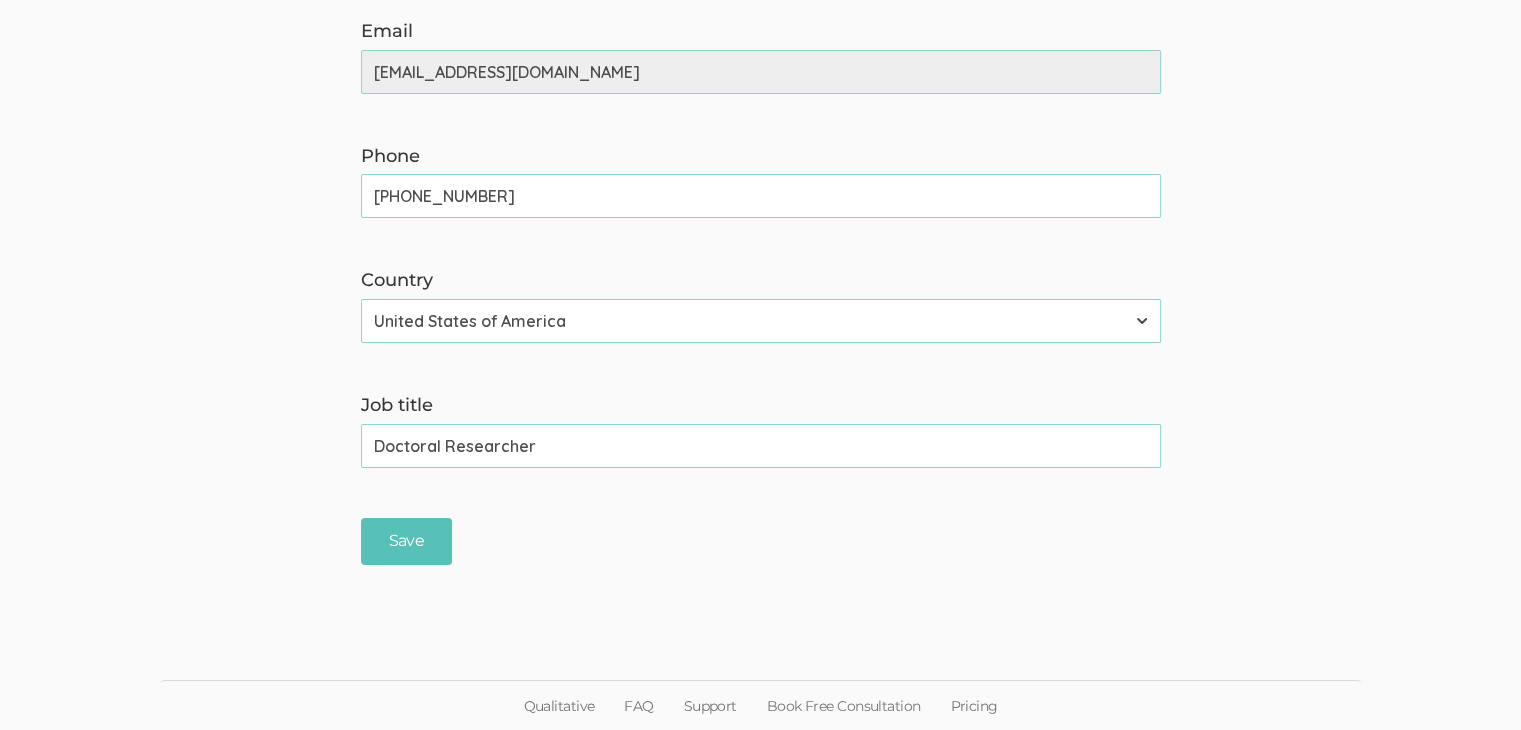scroll, scrollTop: 0, scrollLeft: 0, axis: both 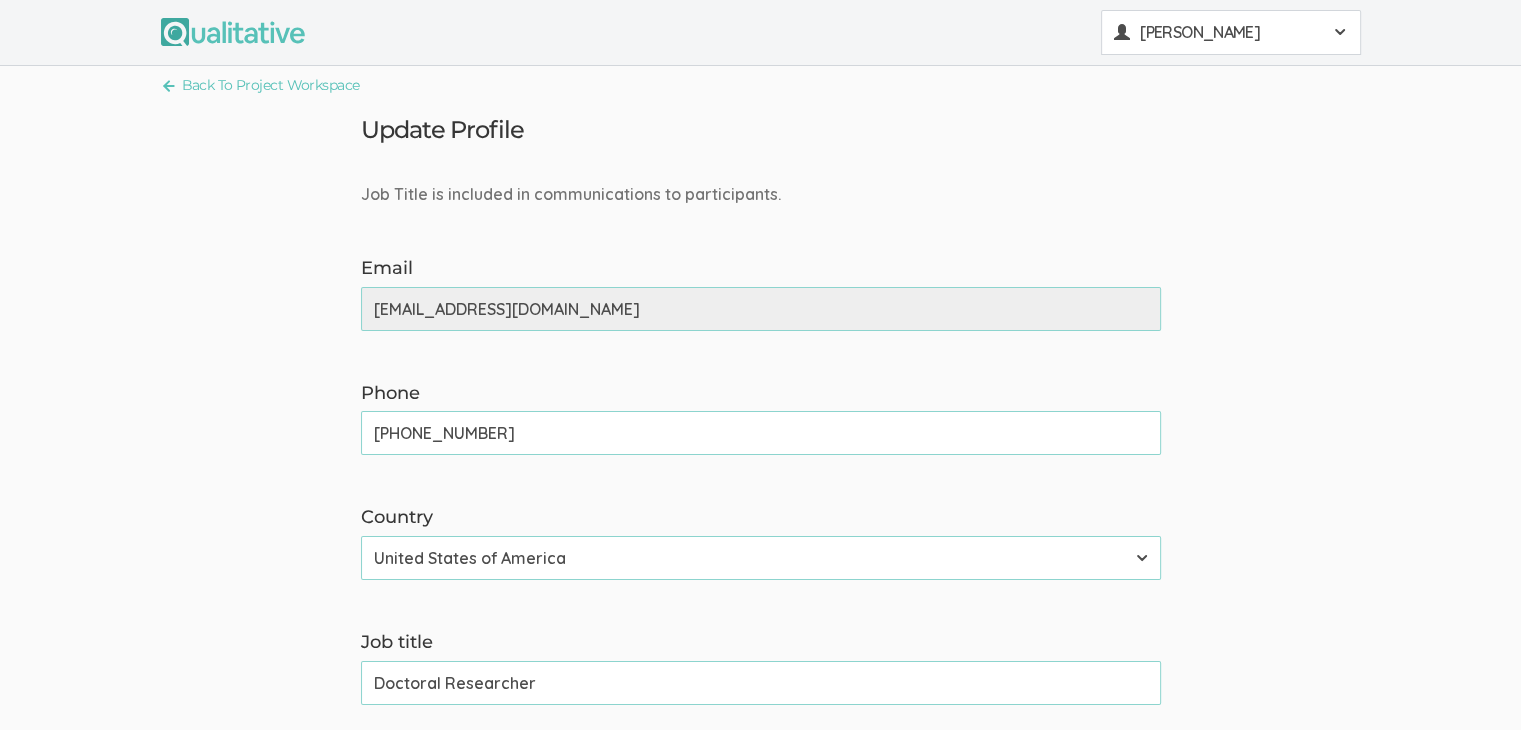 click on "[PERSON_NAME]" at bounding box center [1230, 32] 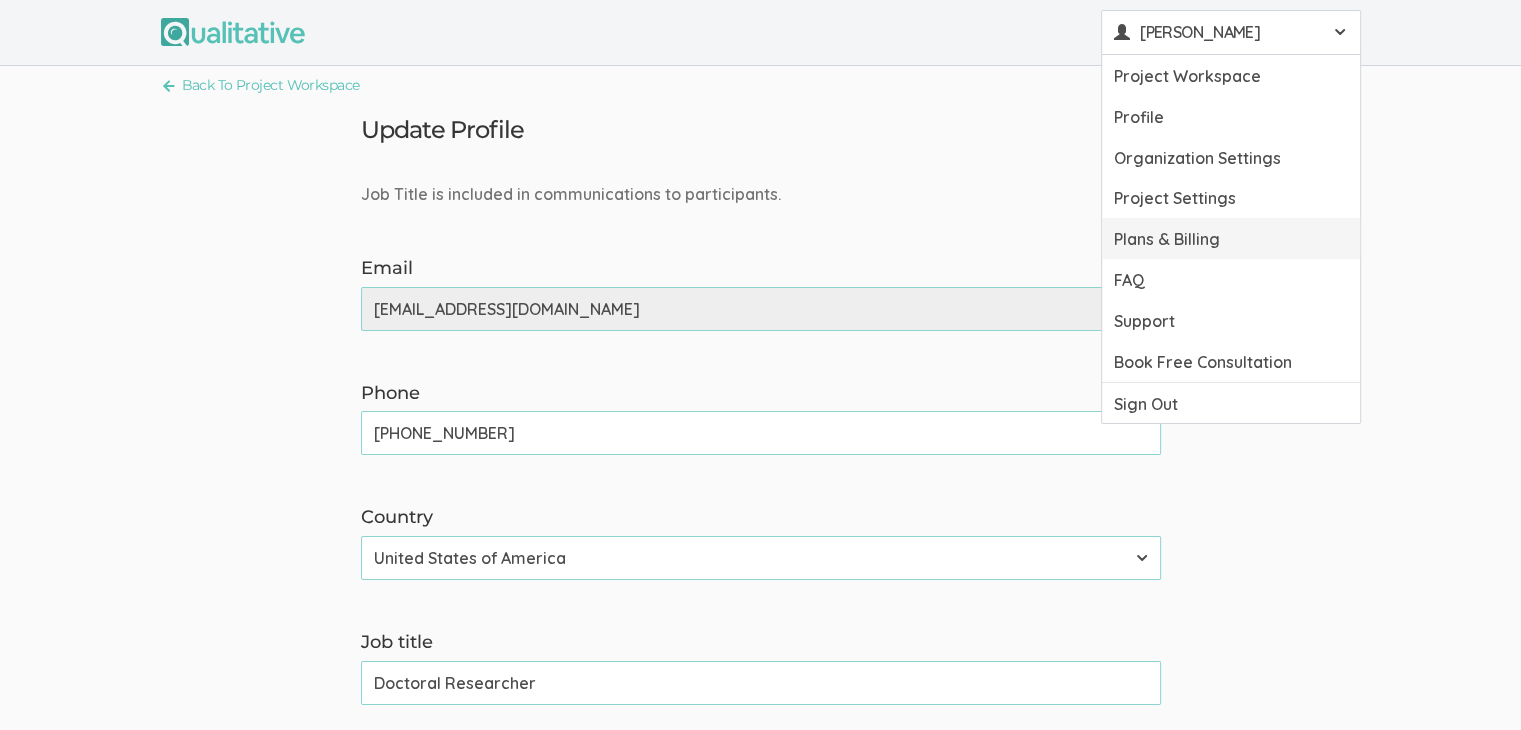 click on "Plans & Billing" at bounding box center [1231, 238] 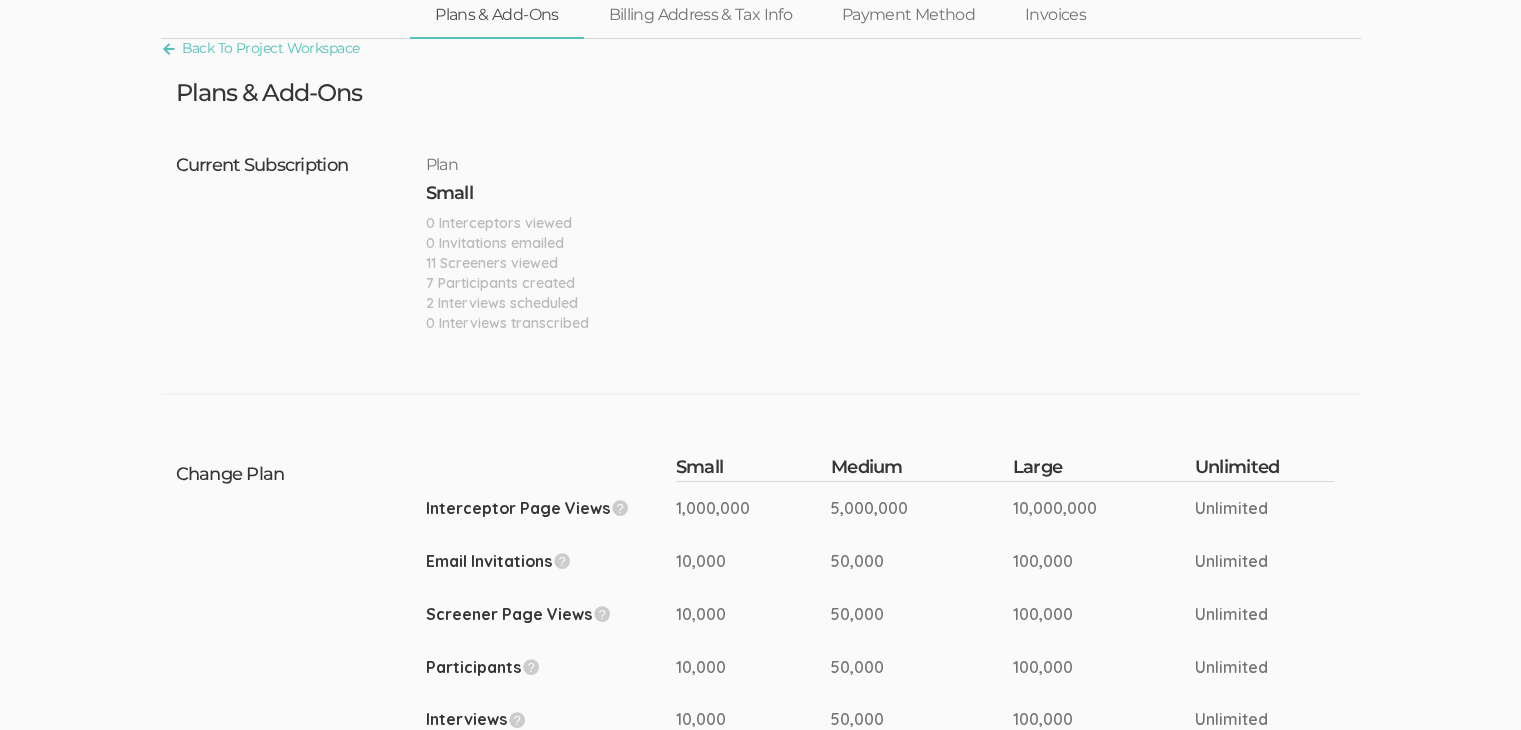 scroll, scrollTop: 0, scrollLeft: 0, axis: both 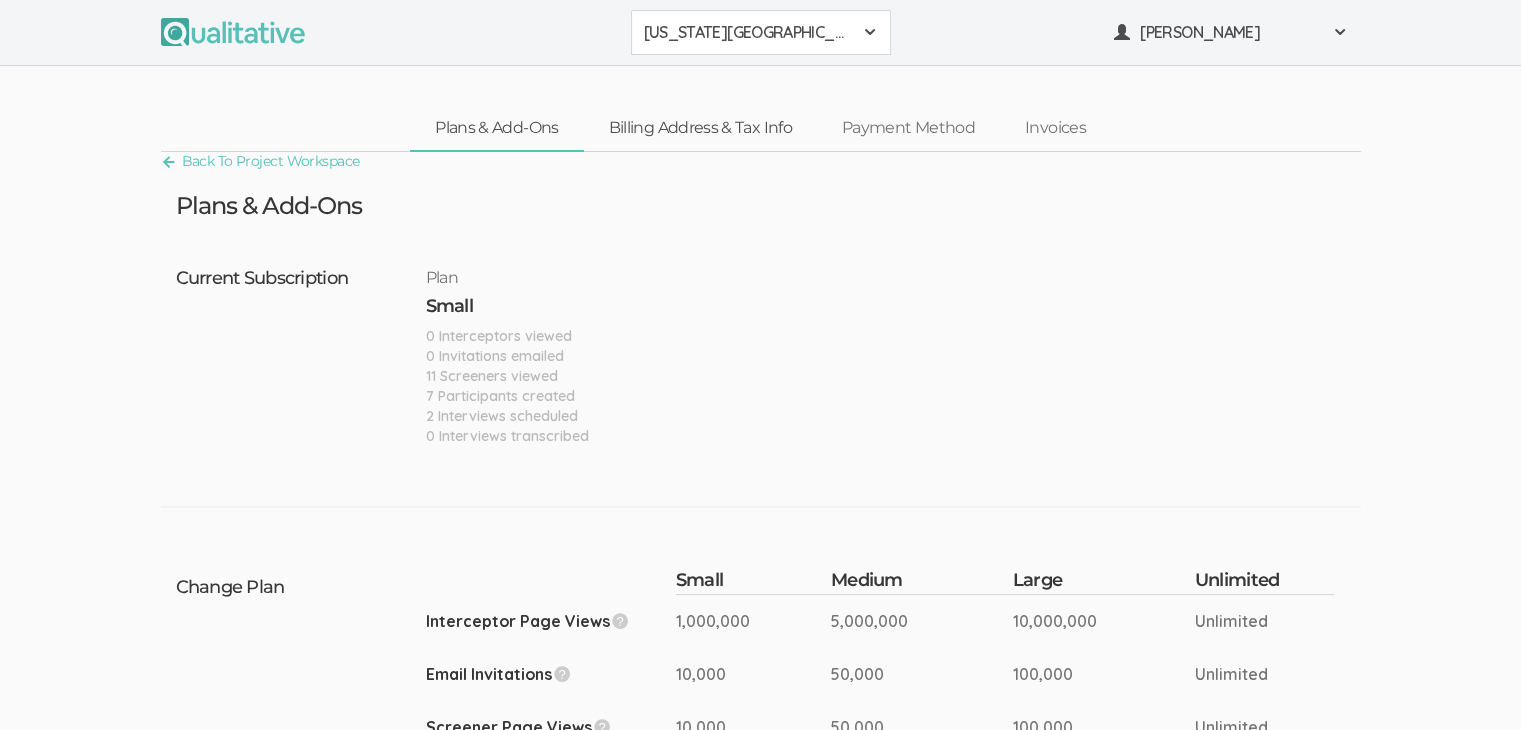 click on "Billing Address & Tax Info" at bounding box center (700, 128) 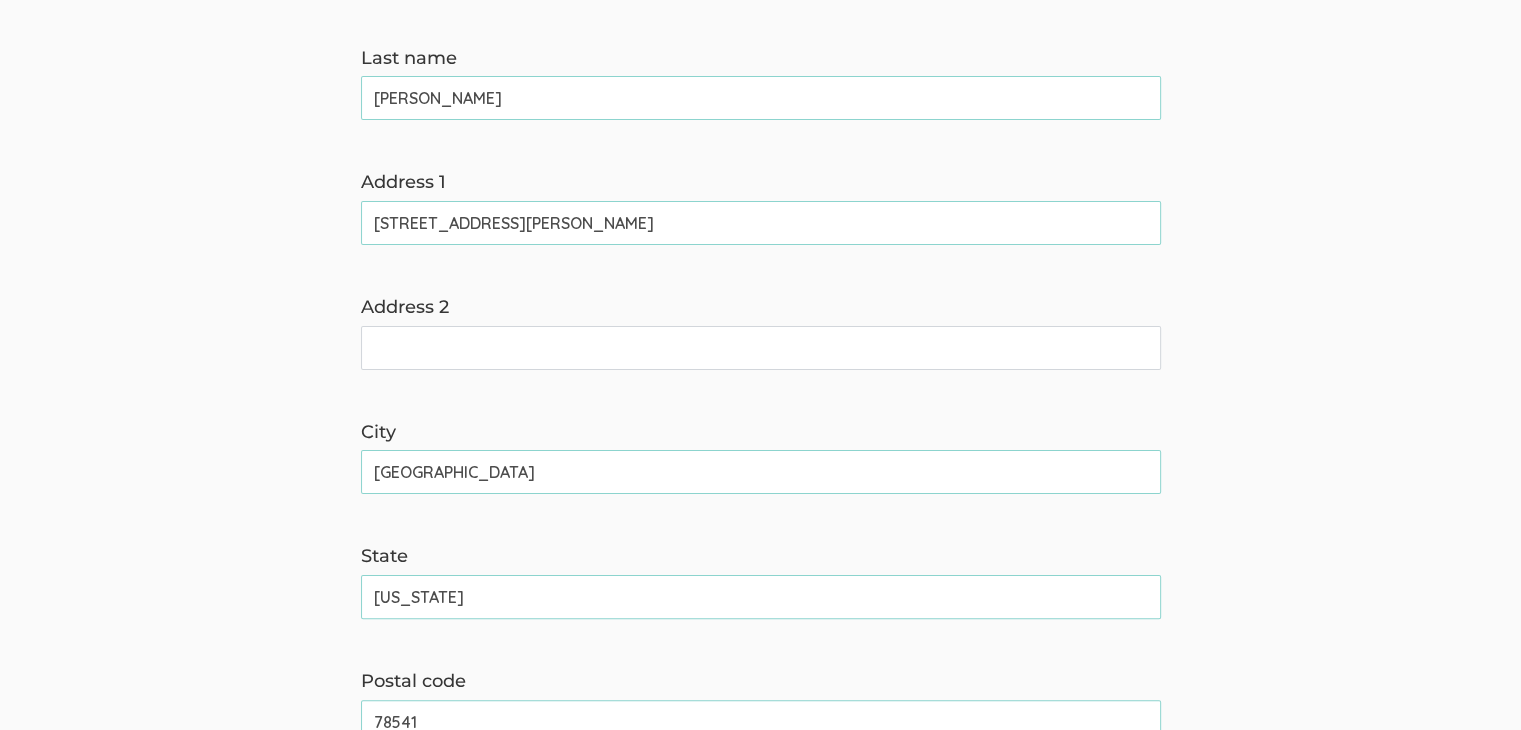 scroll, scrollTop: 0, scrollLeft: 0, axis: both 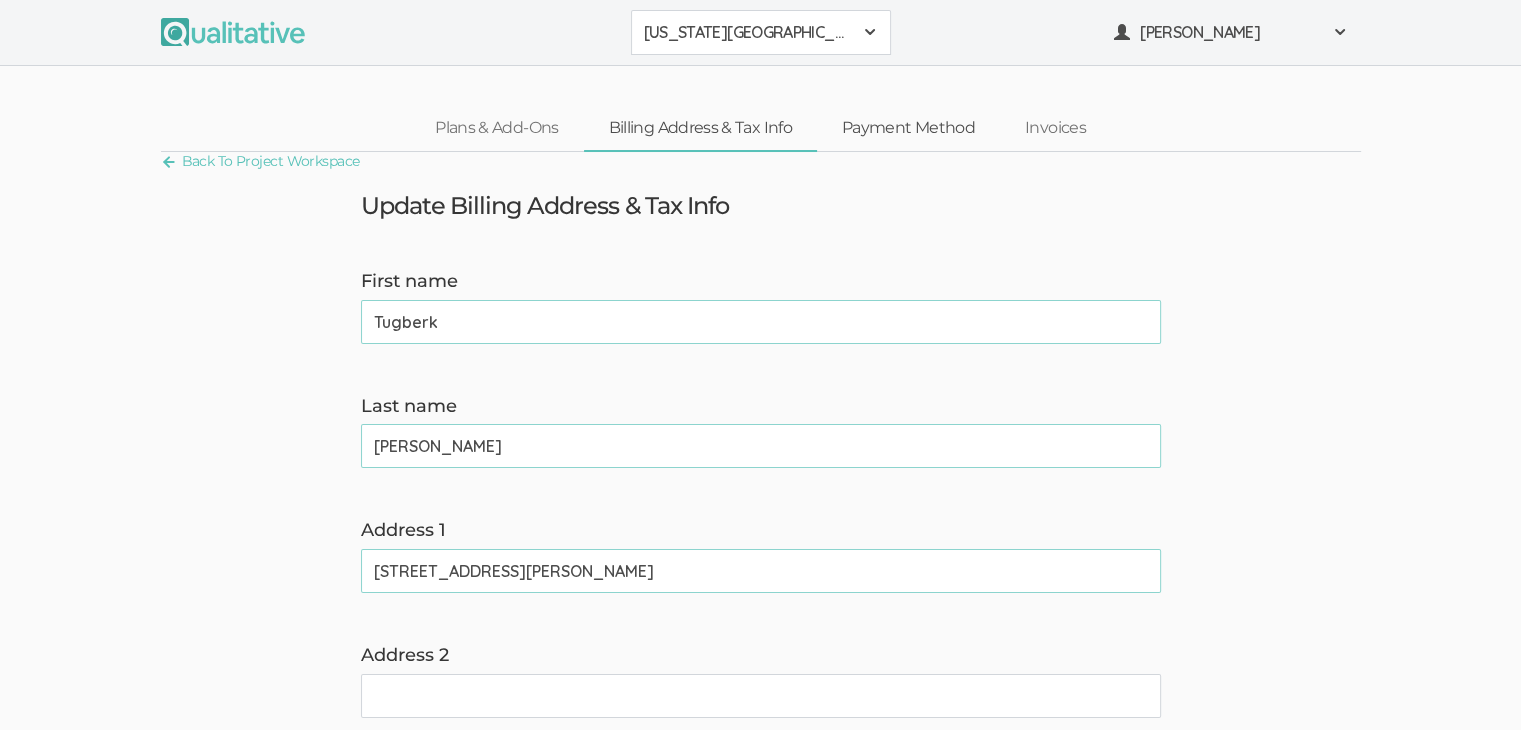 click on "Payment Method" at bounding box center (908, 128) 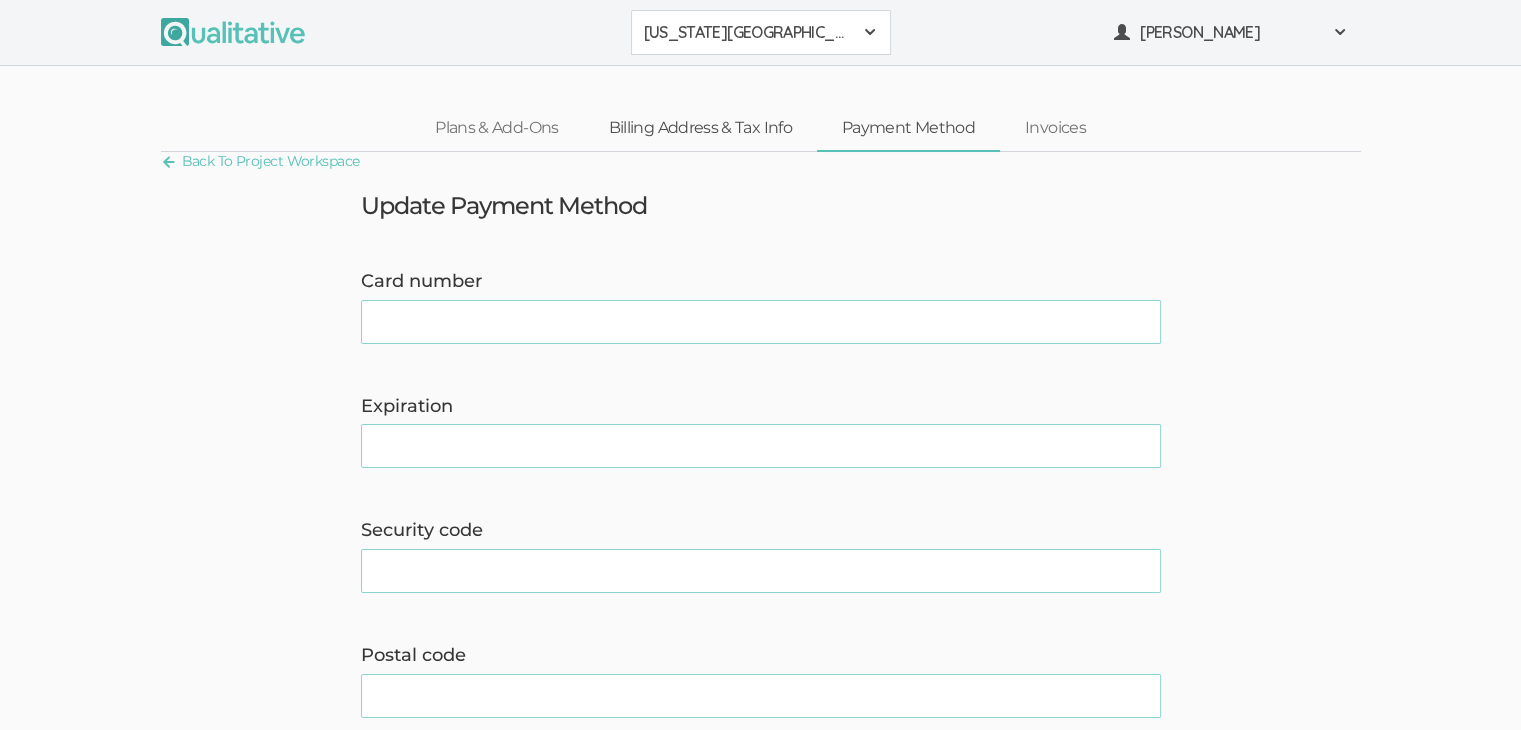 click on "Billing Address & Tax Info" at bounding box center (700, 128) 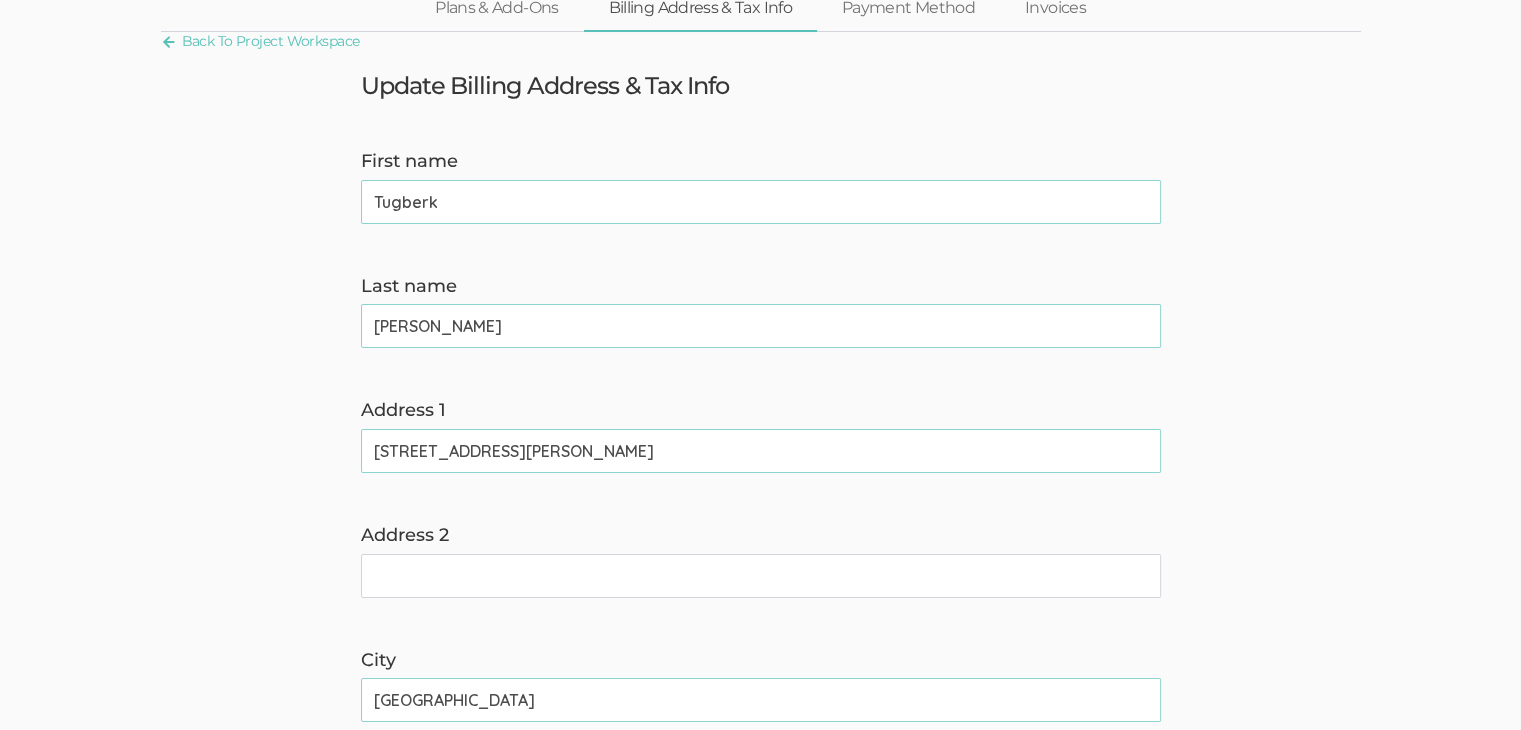 scroll, scrollTop: 0, scrollLeft: 0, axis: both 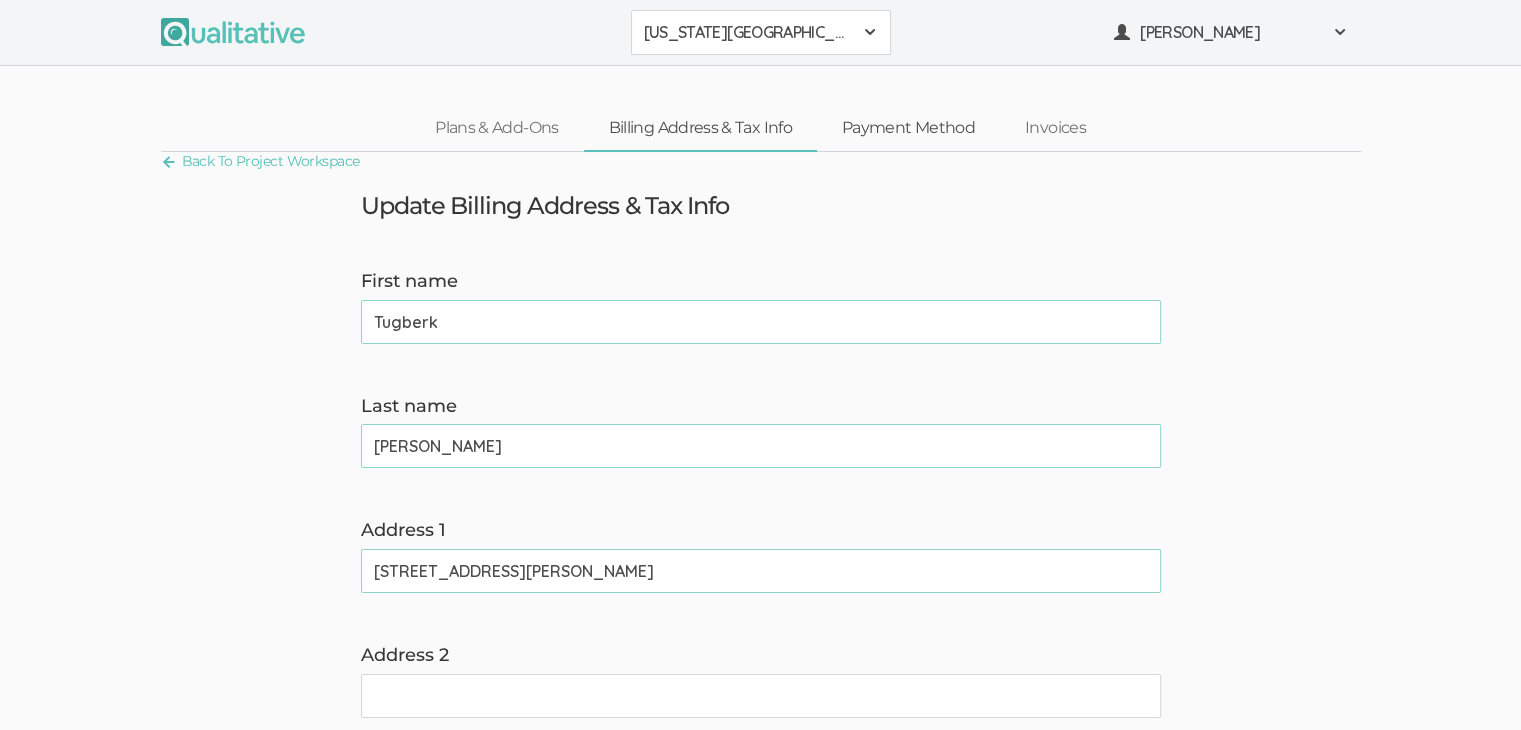 click on "Payment Method" at bounding box center [908, 128] 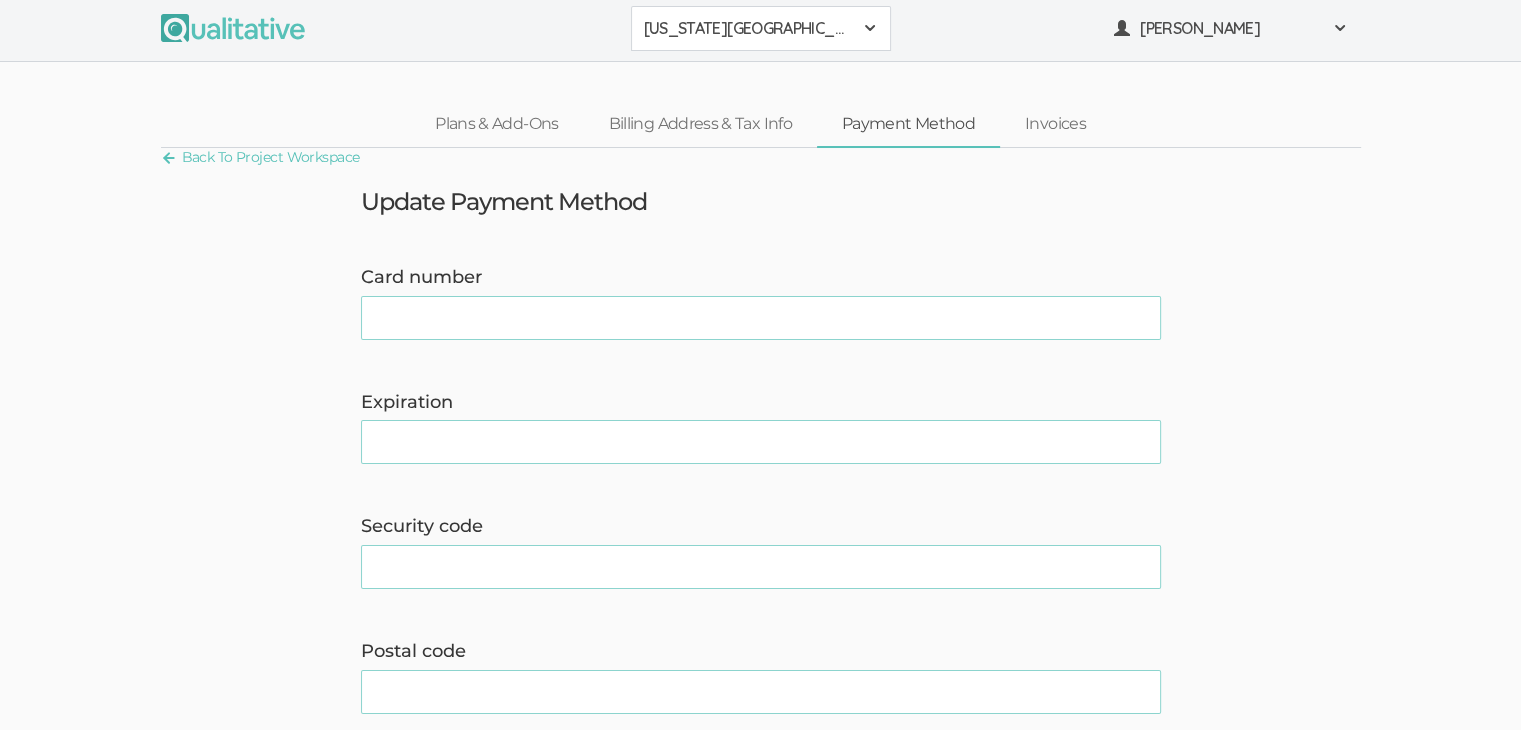 scroll, scrollTop: 0, scrollLeft: 0, axis: both 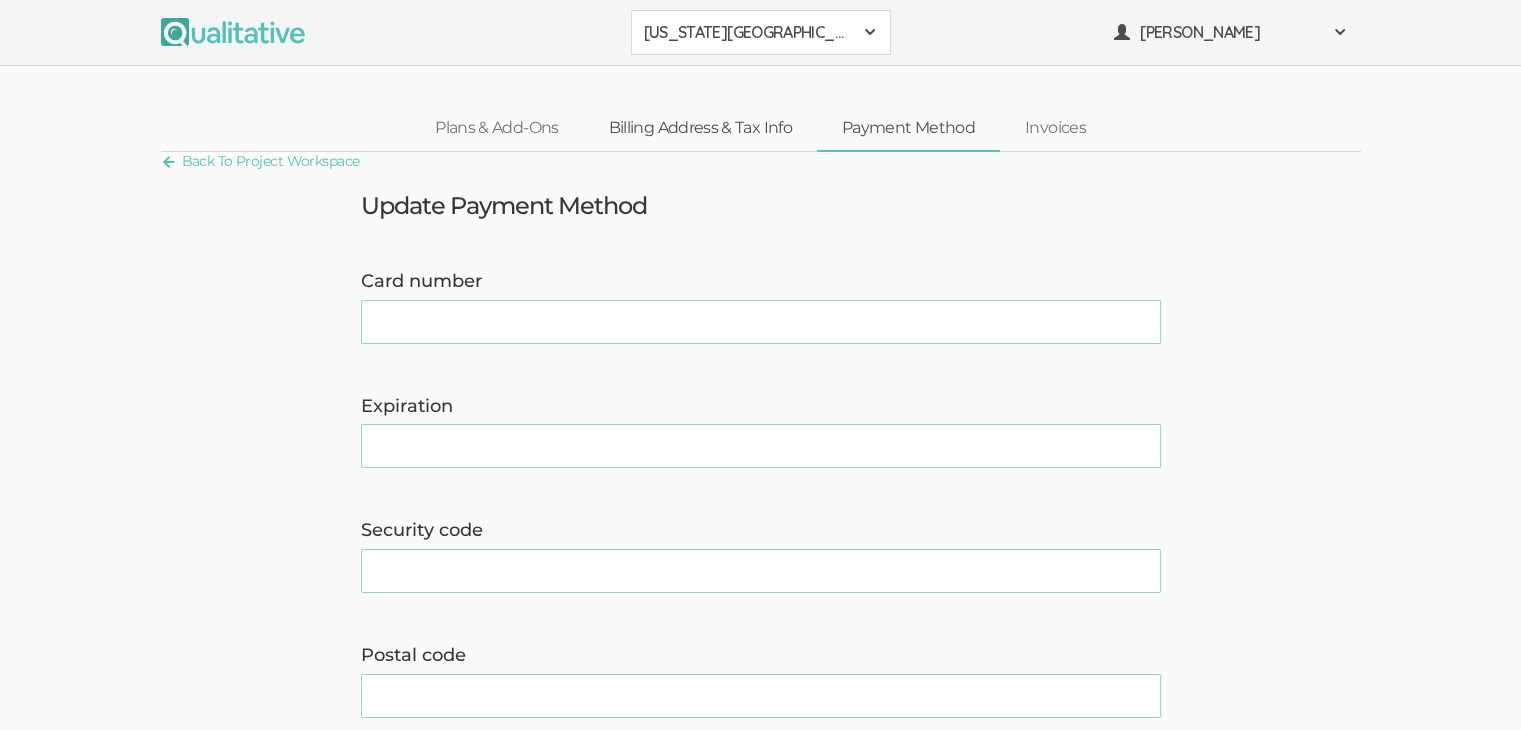 click on "Billing Address & Tax Info" at bounding box center [700, 128] 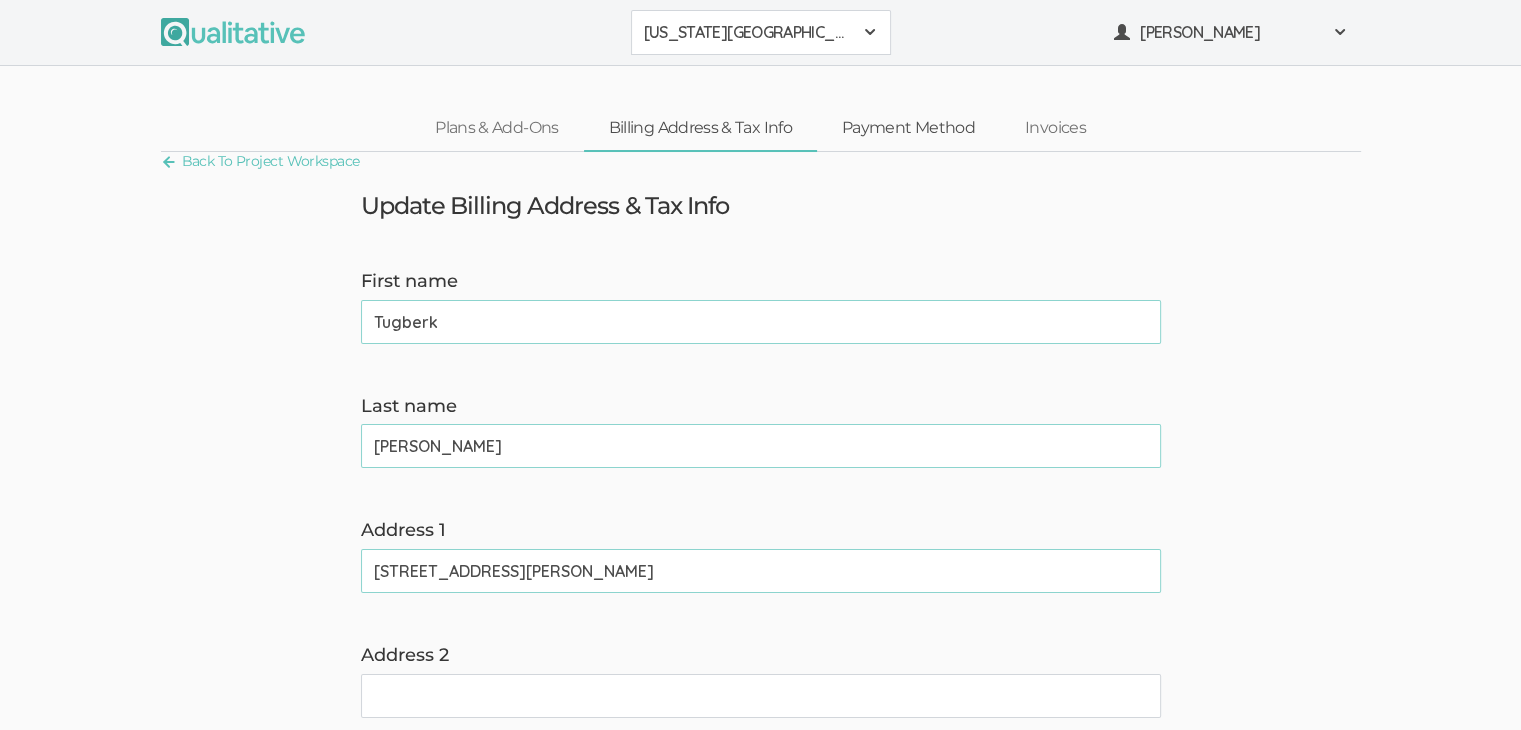 click on "Payment Method" at bounding box center (908, 128) 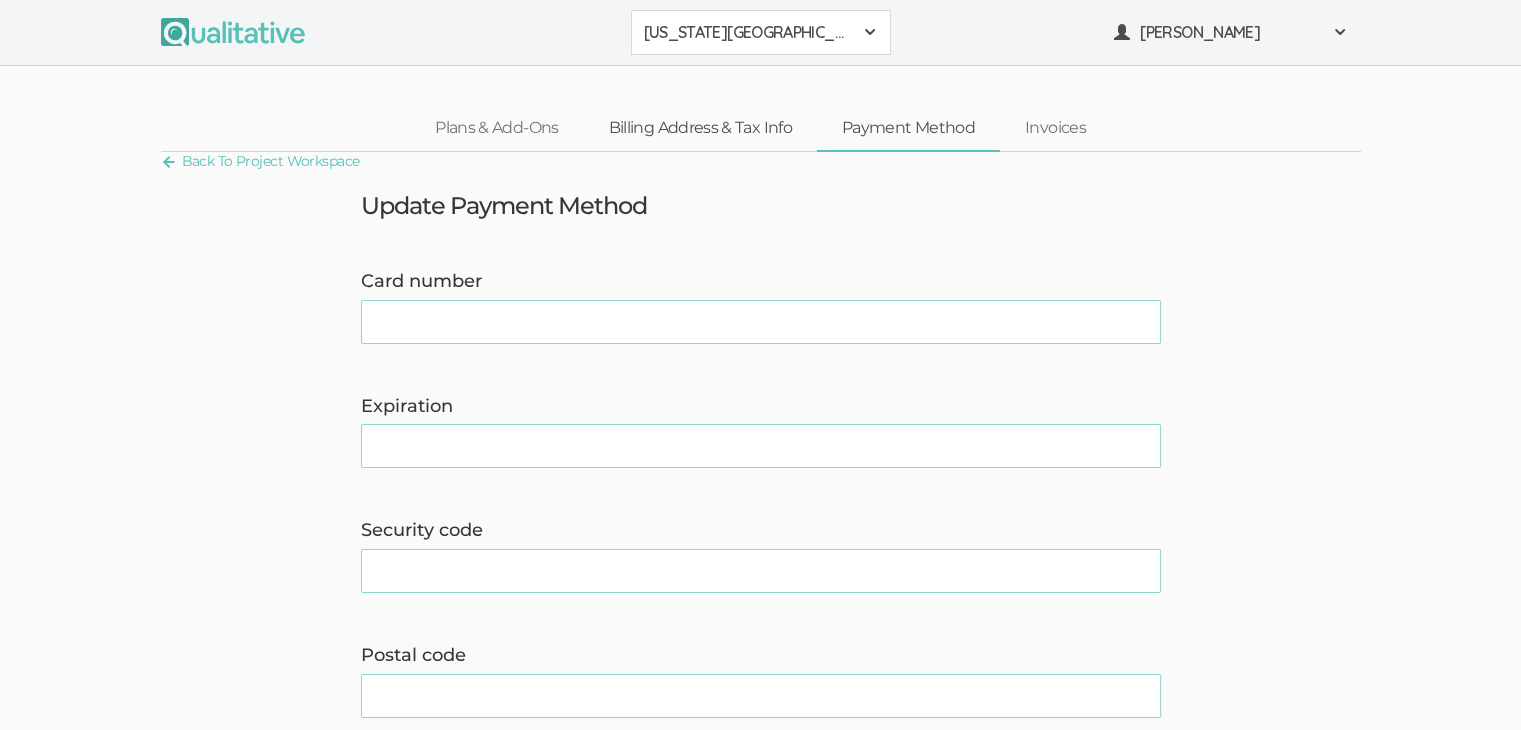 click on "Billing Address & Tax Info" at bounding box center (700, 128) 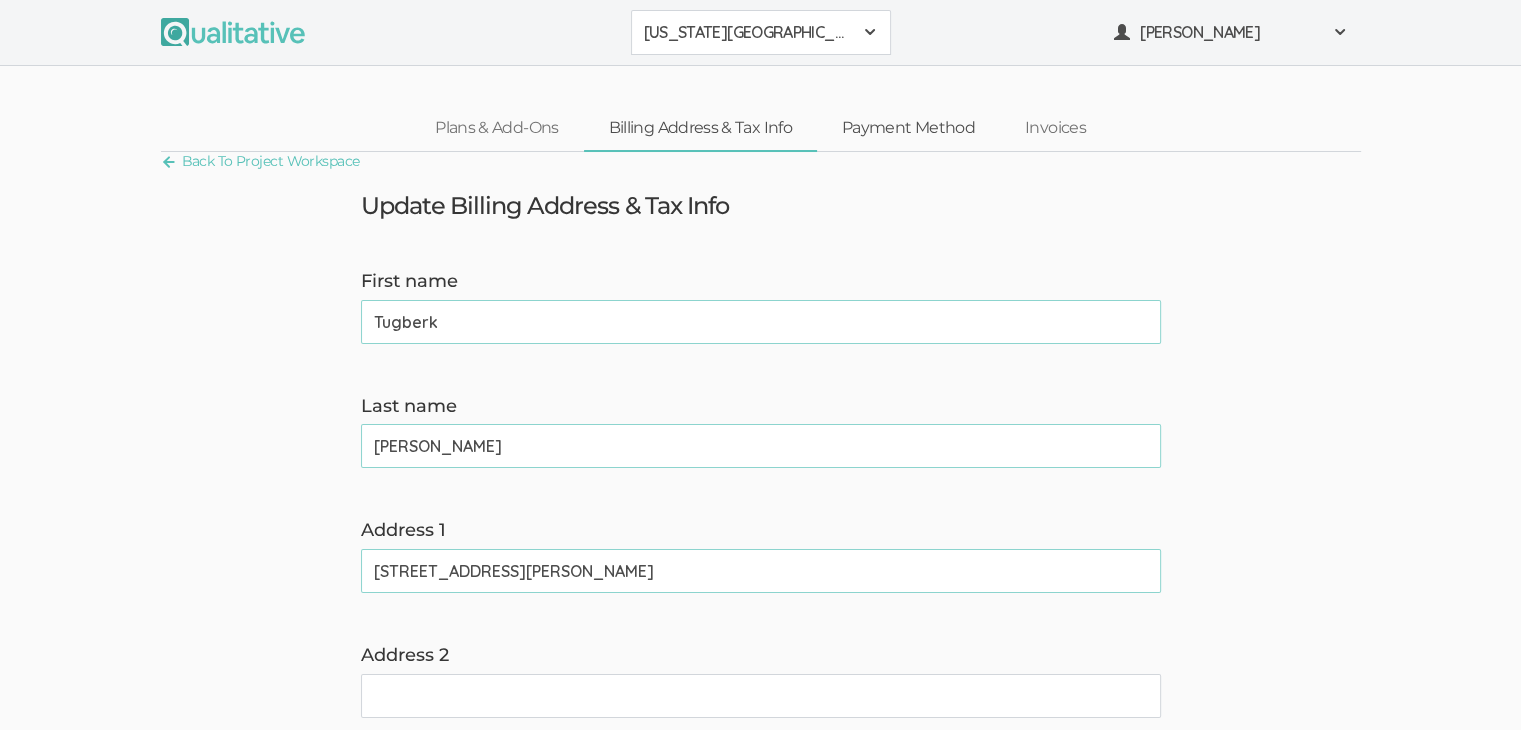 click on "Payment Method" at bounding box center (908, 128) 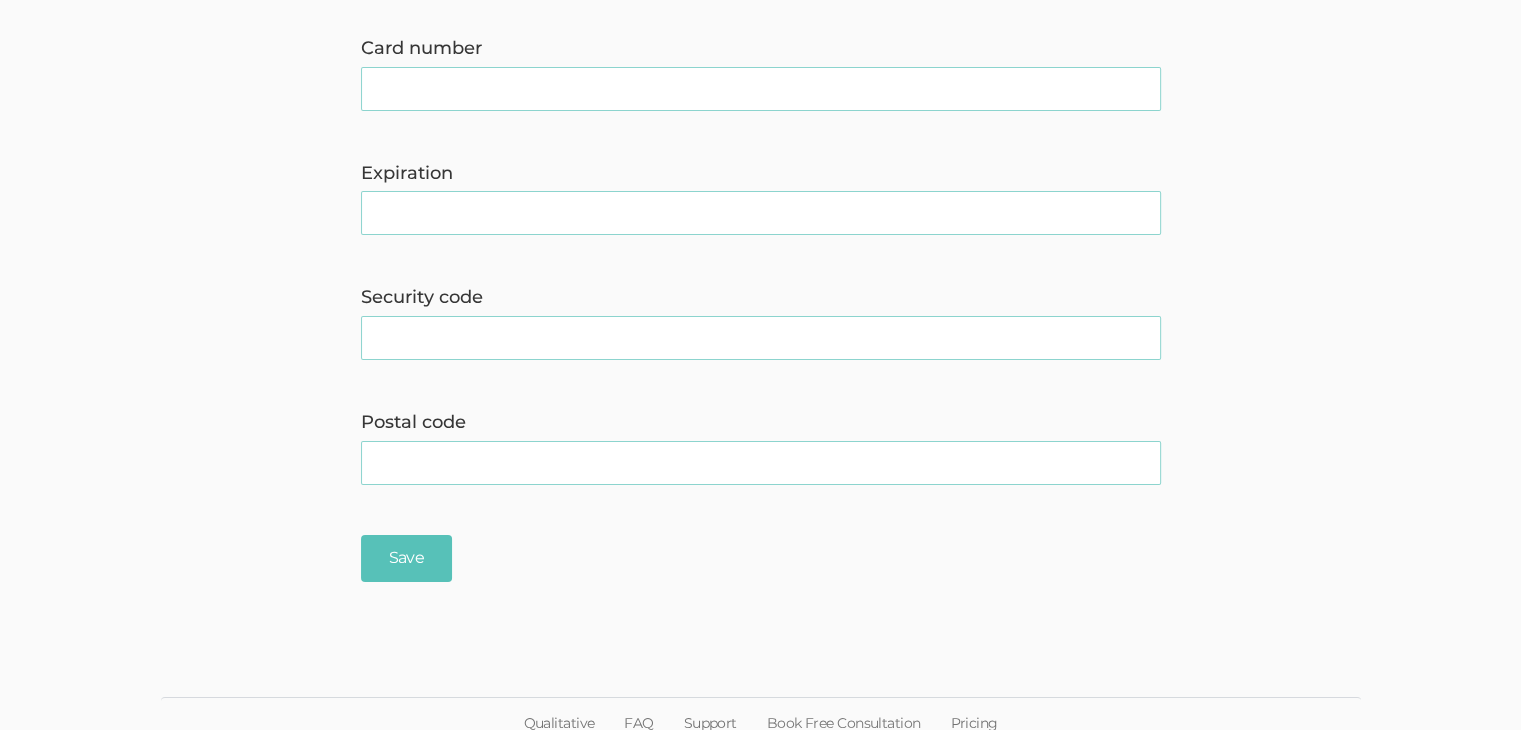 scroll, scrollTop: 0, scrollLeft: 0, axis: both 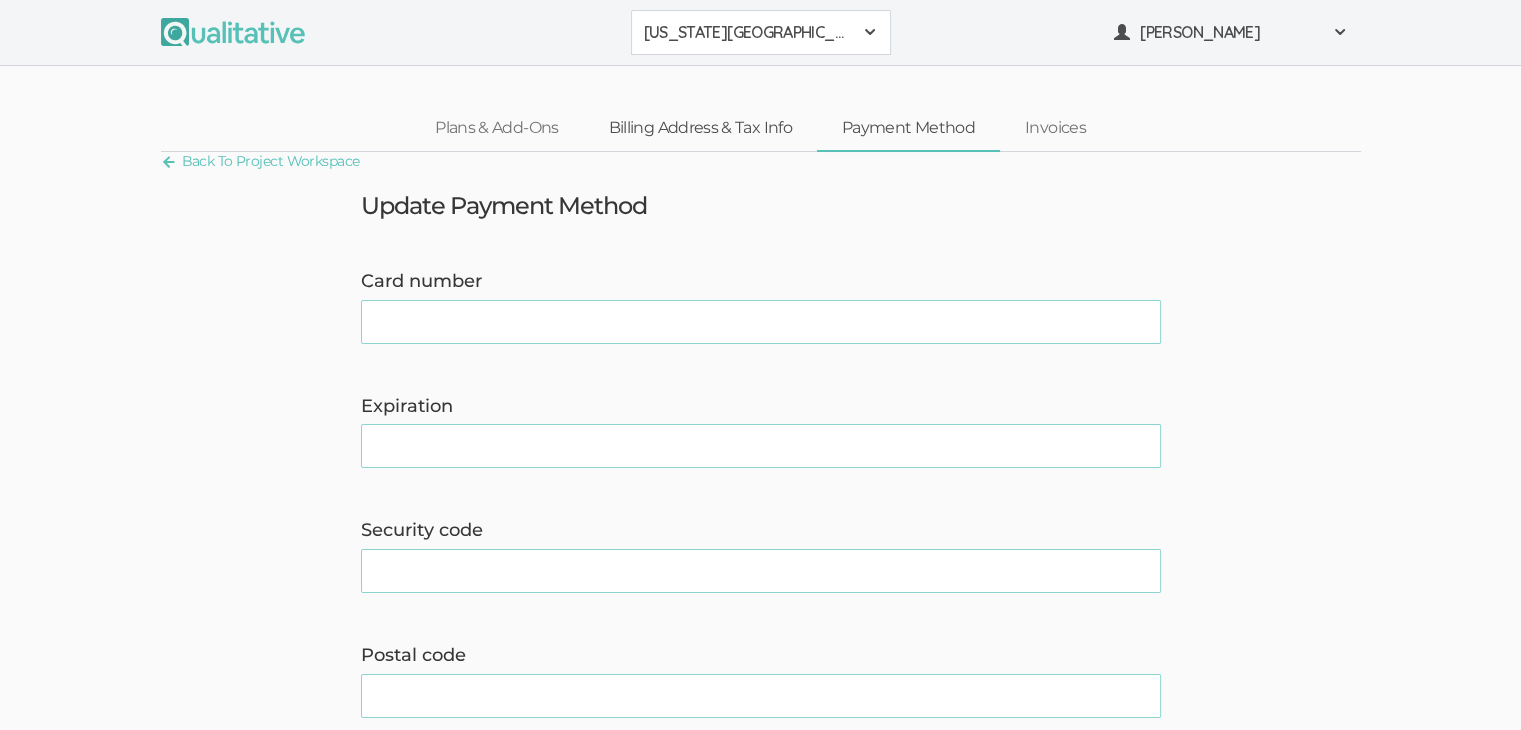 click on "Billing Address & Tax Info" at bounding box center [700, 128] 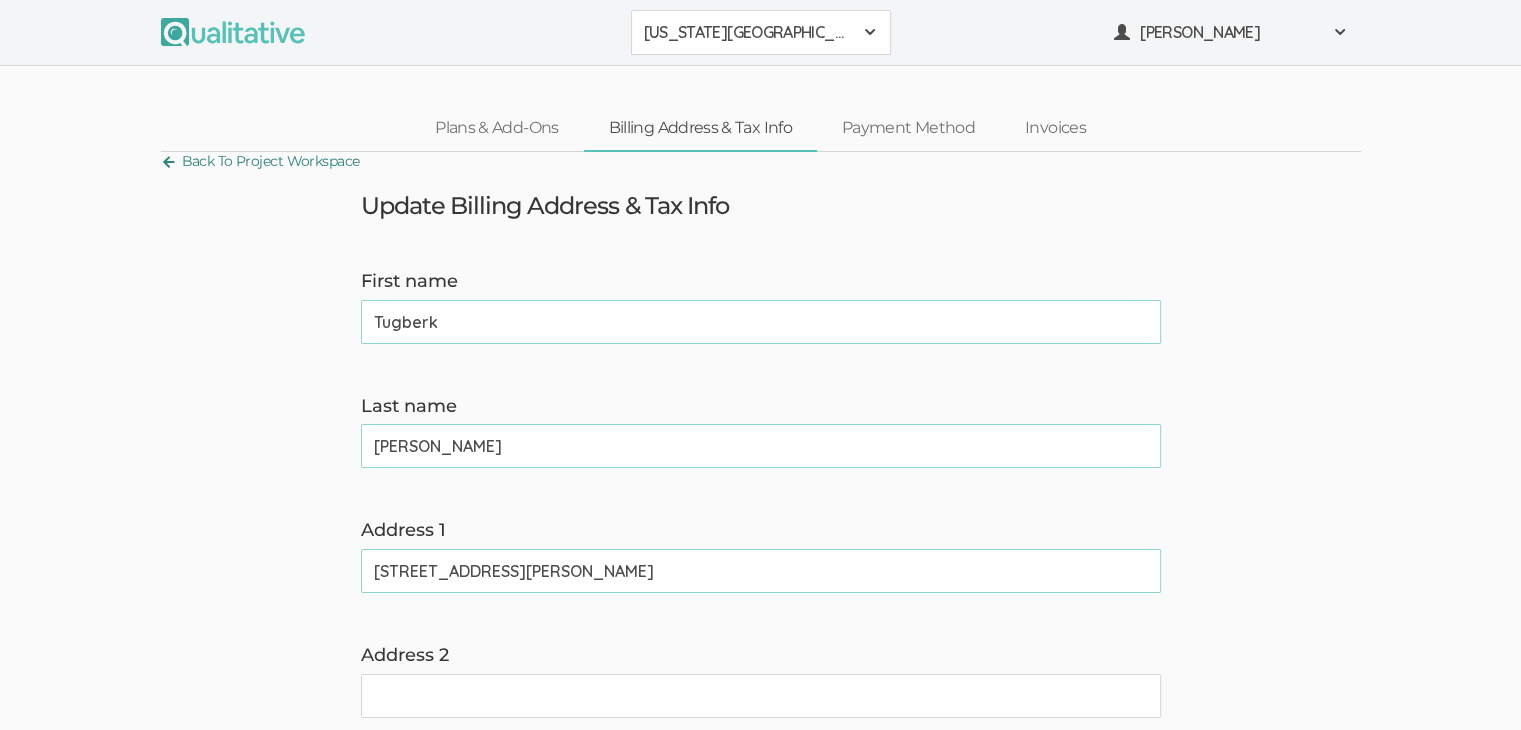 click on "Back To Project Workspace" at bounding box center (260, 161) 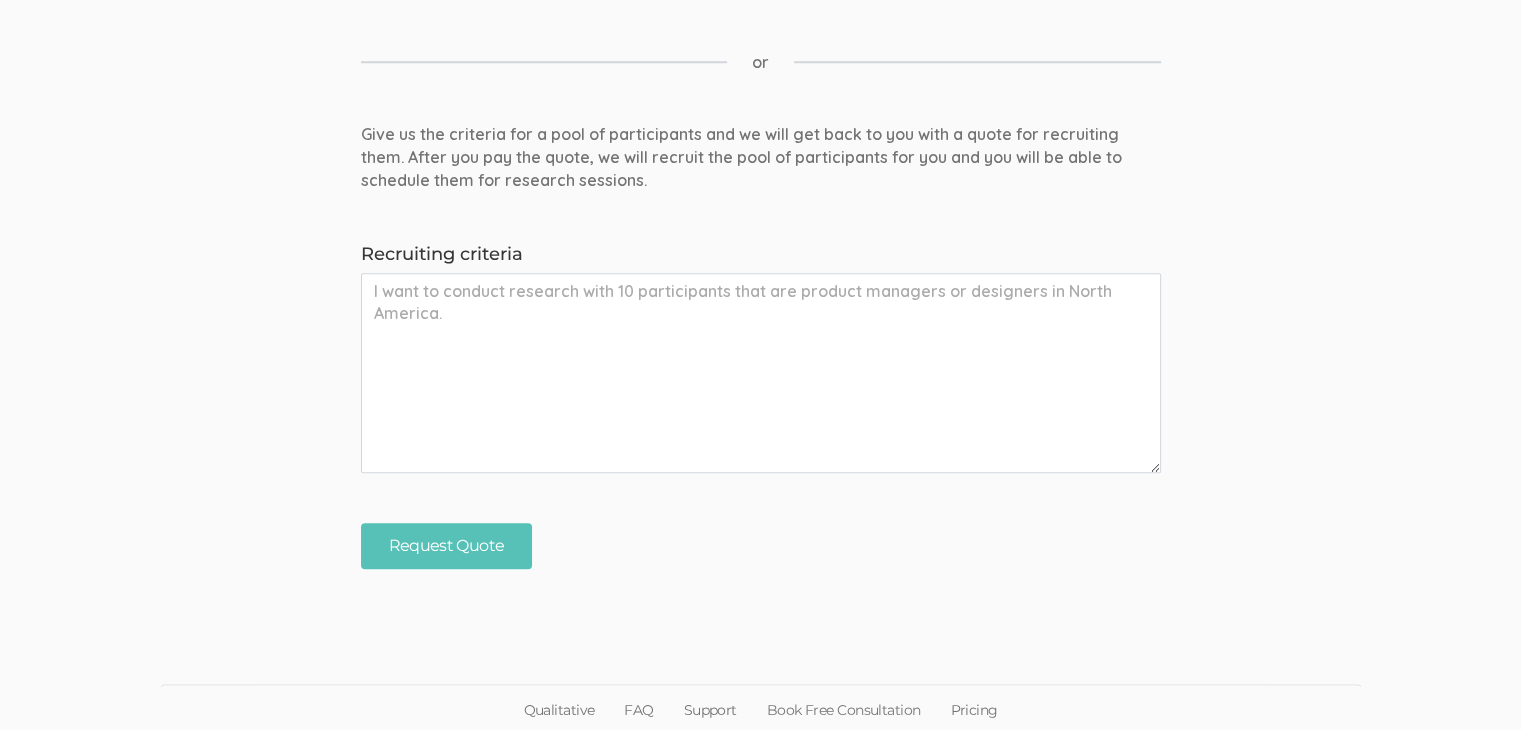 scroll, scrollTop: 0, scrollLeft: 0, axis: both 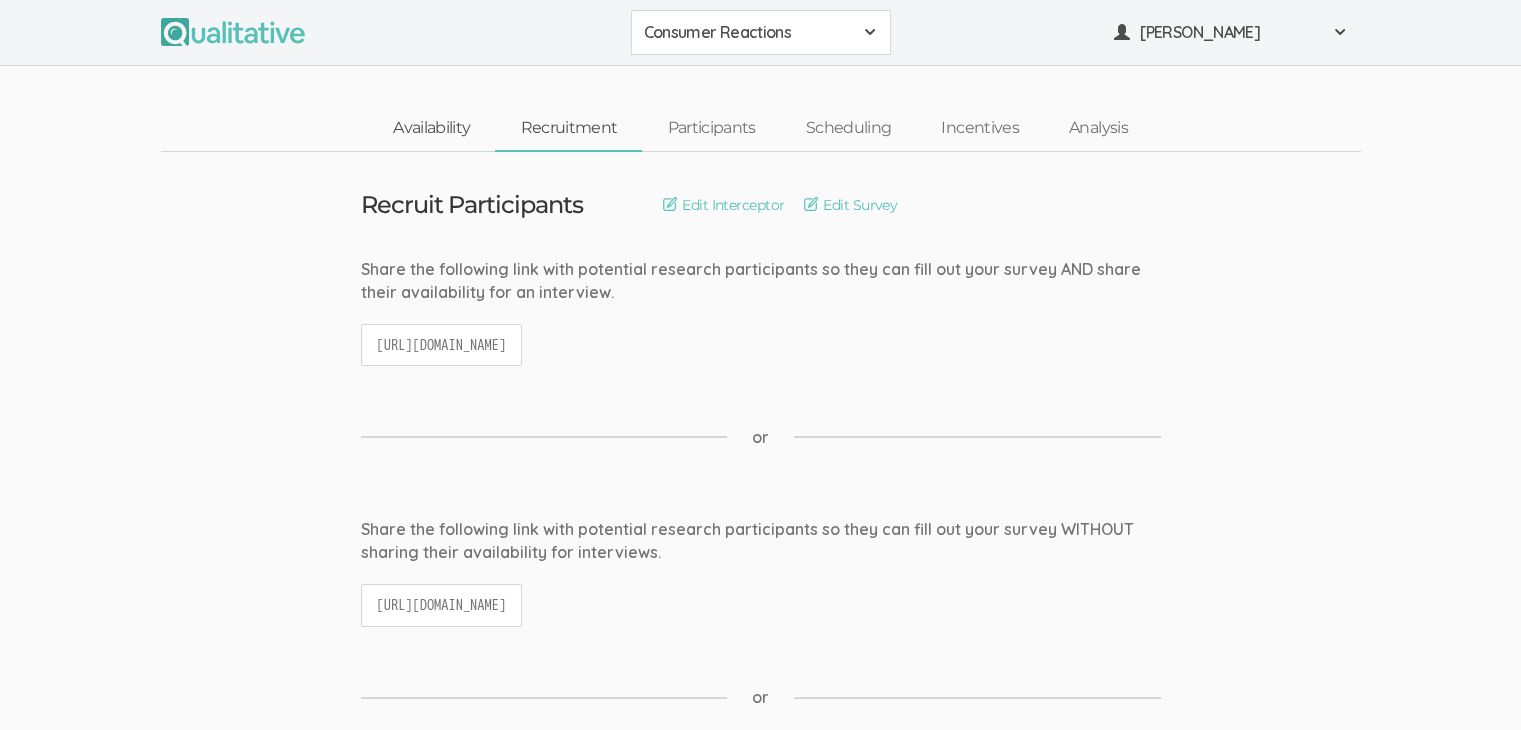 click on "Availability" at bounding box center [431, 128] 